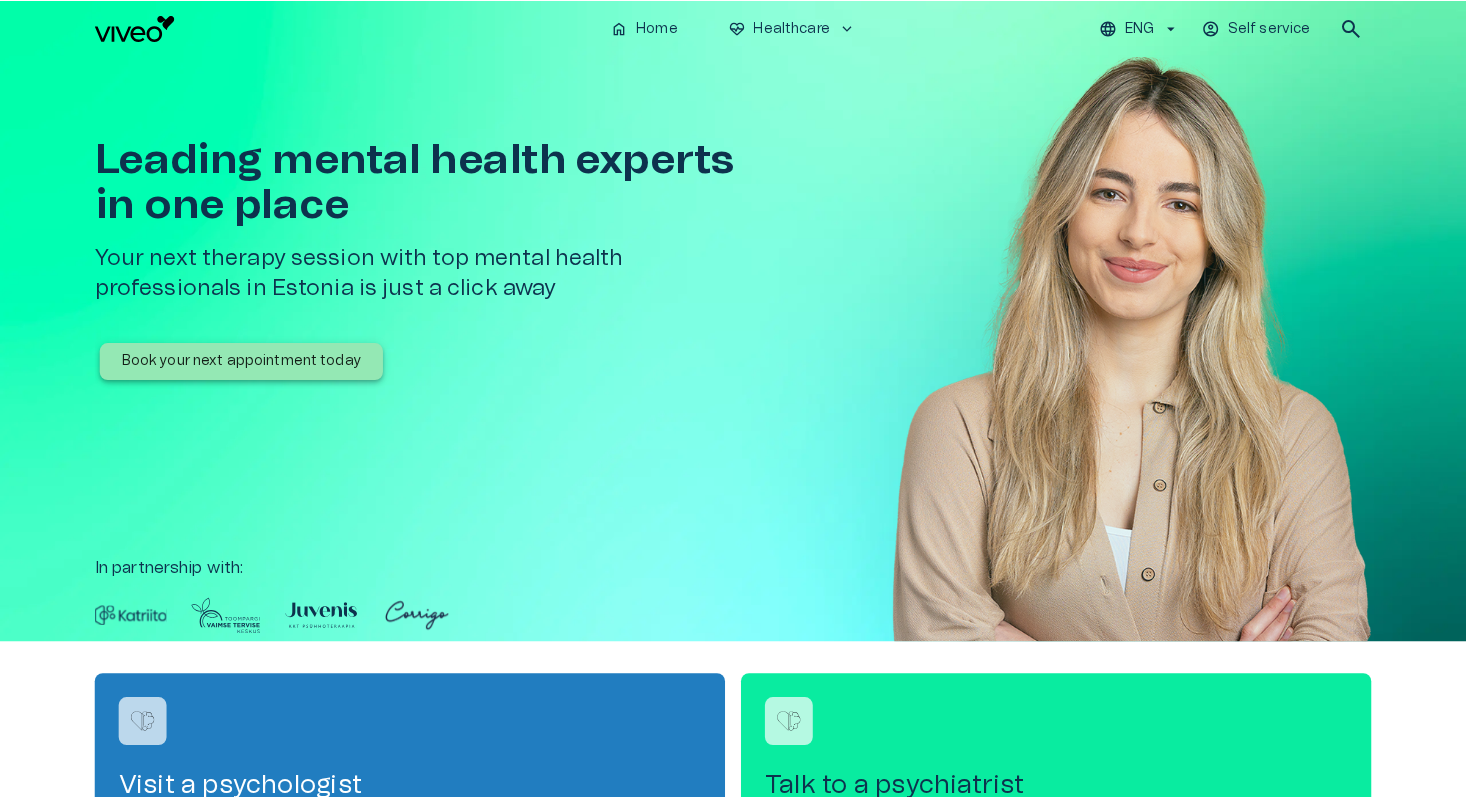 scroll, scrollTop: 0, scrollLeft: 0, axis: both 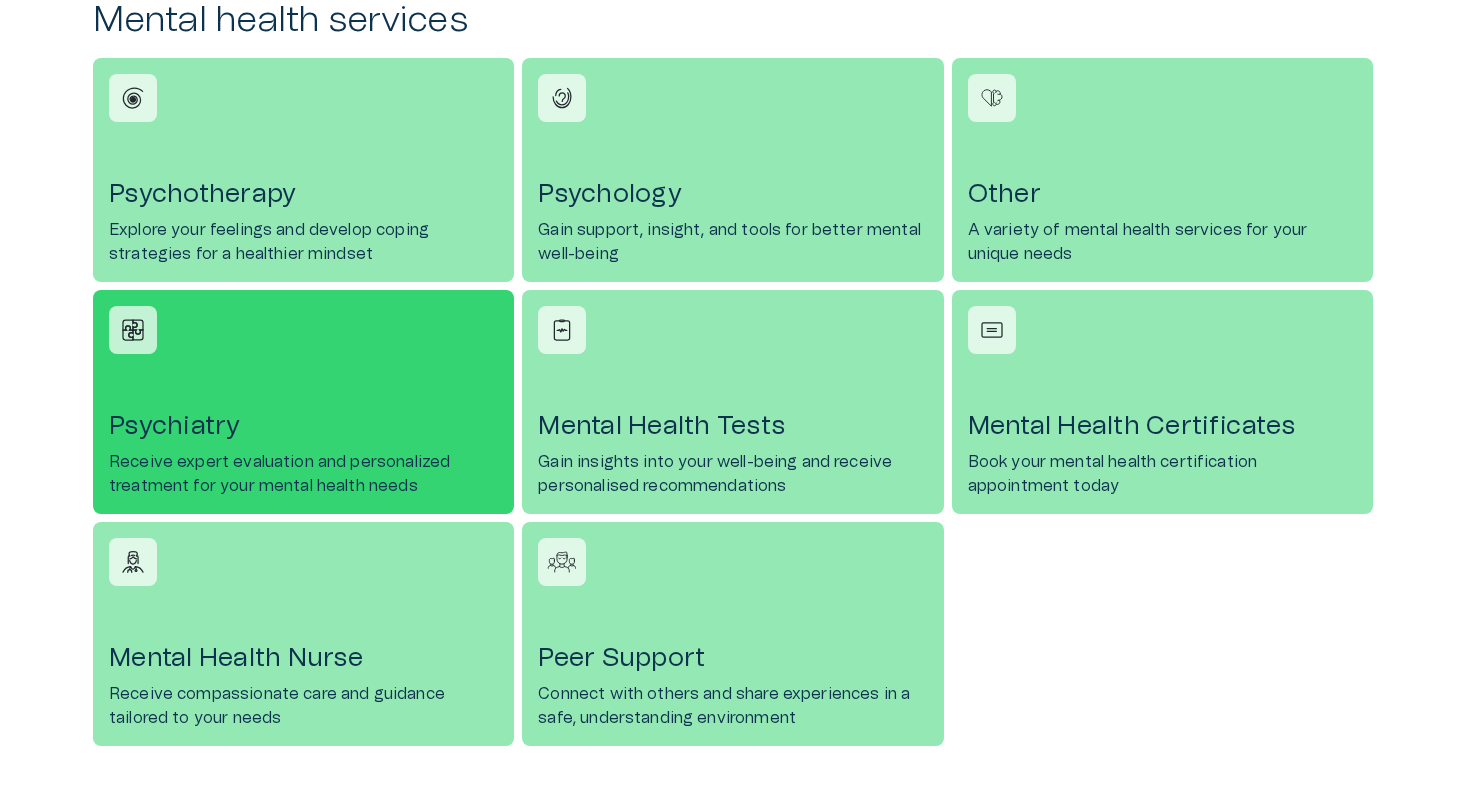 click on "Psychiatry Receive expert evaluation and personalized treatment for your mental health needs" at bounding box center [303, 402] 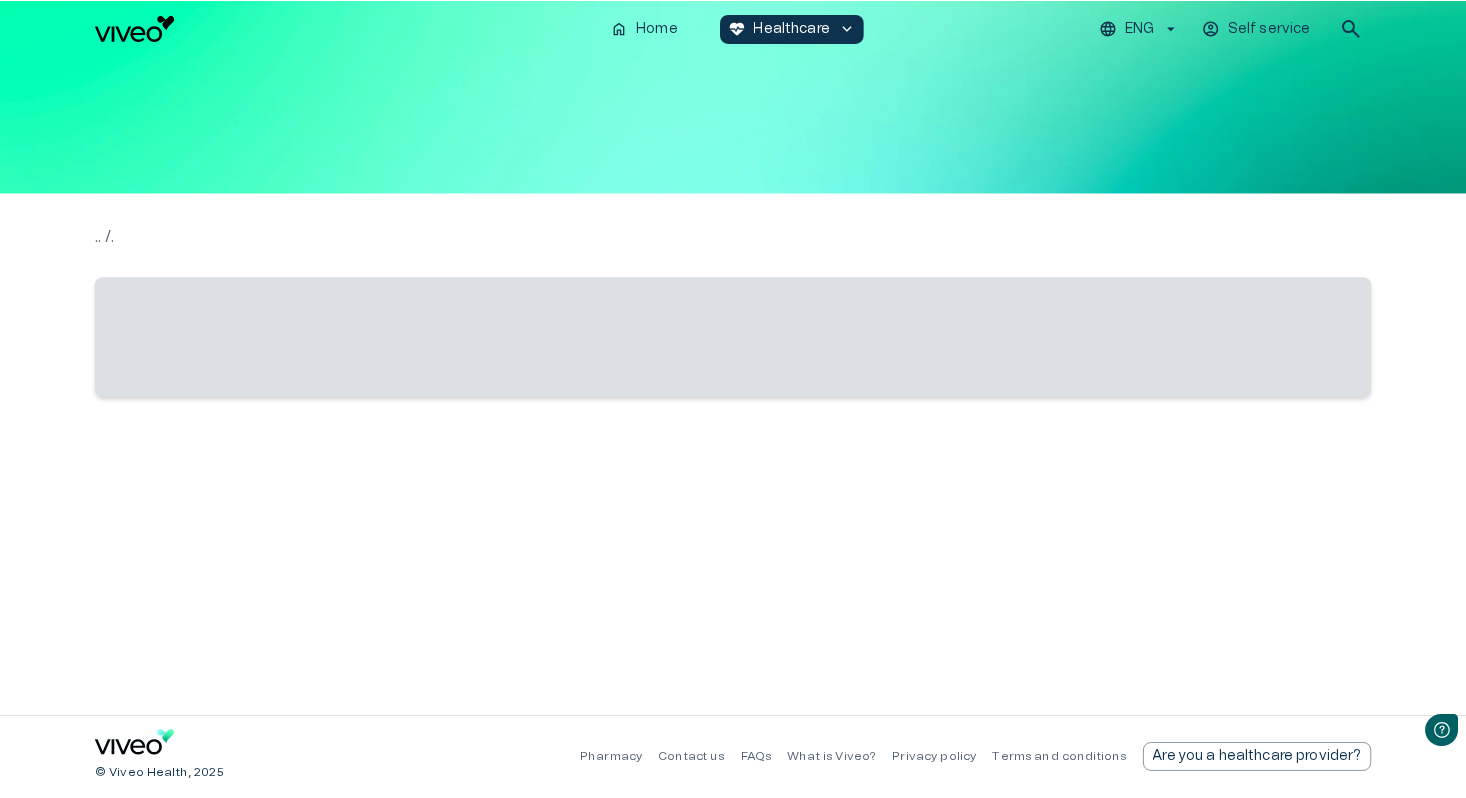scroll, scrollTop: 0, scrollLeft: 0, axis: both 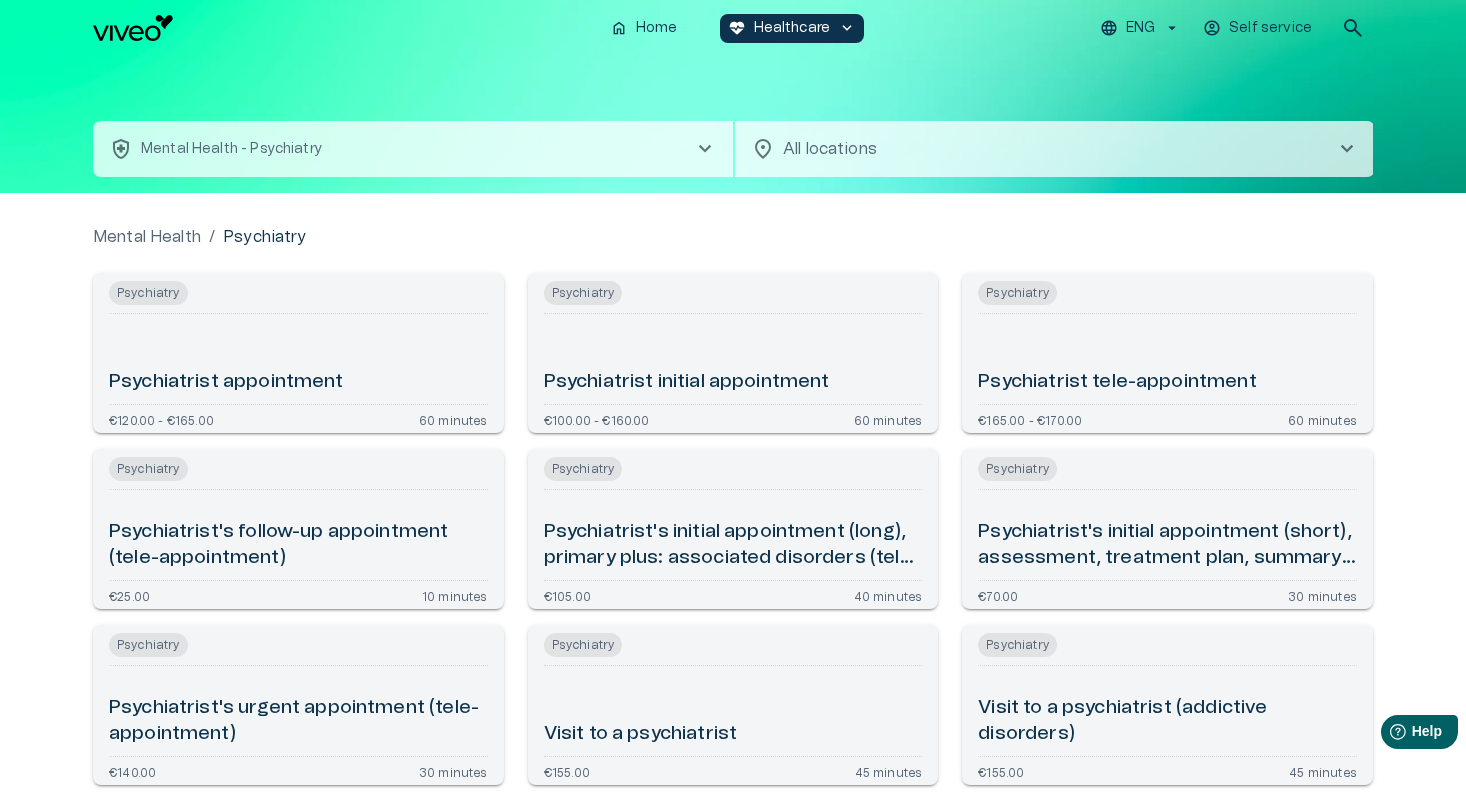 click on "Psychiatrist initial appointment" at bounding box center (733, 359) 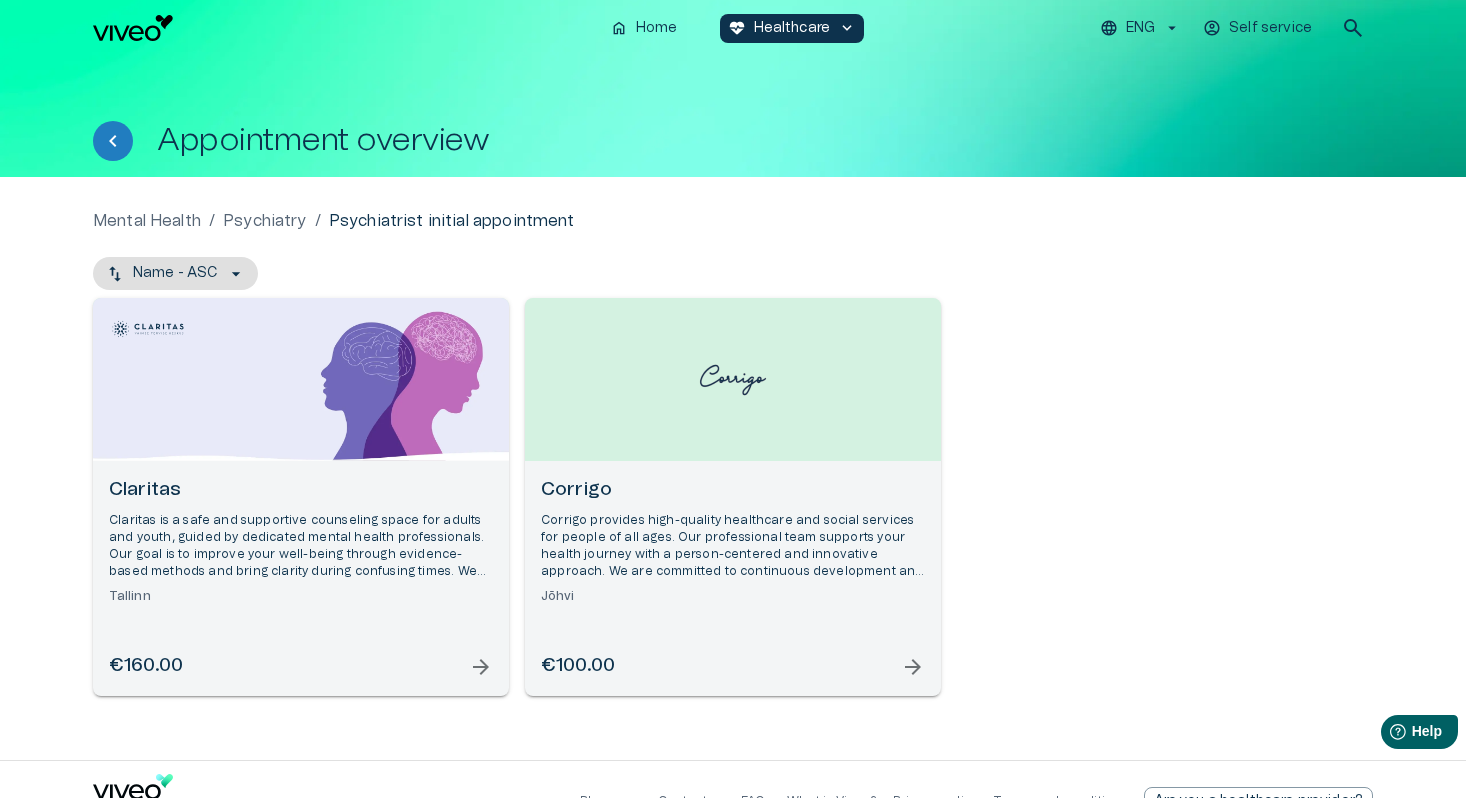 click on "Corrigo" at bounding box center [733, 490] 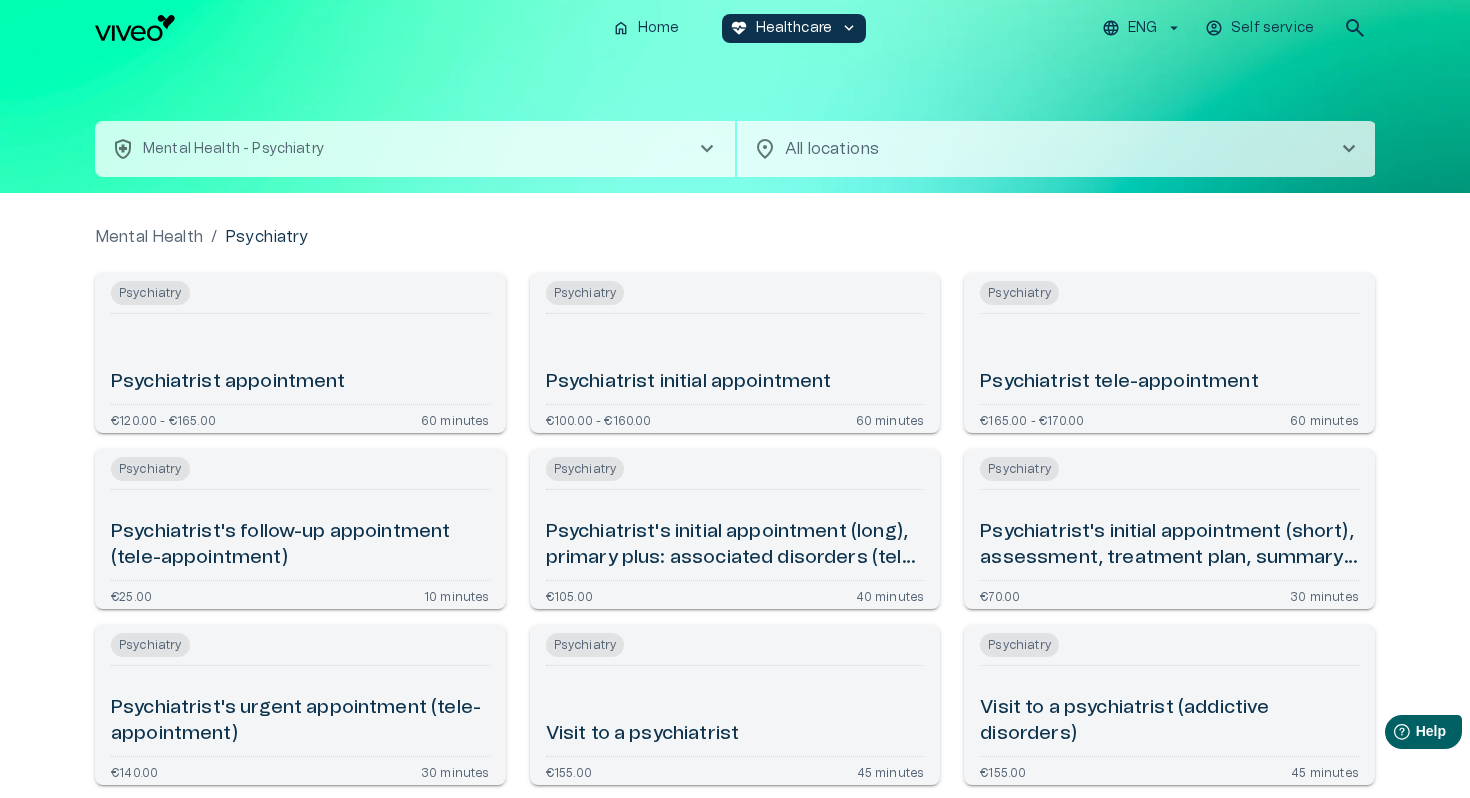 click on "We value your privacy We use cookies to enhance your browsing experience, serve personalized ads or content, and analyze our traffic. By clicking "Accept All", you consent to our use of cookies.   Cookie Policy Customize   Reject All   Accept All   Customize Consent Preferences   We use cookies to help you navigate efficiently and perform certain functions. You will find detailed information about all cookies under each consent category below. The cookies that are categorized as "Necessary" are stored on your browser as they are essential for enabling the basic functionalities of the site. ...  Show more Necessary Always Active Necessary cookies are required to enable the basic features of this site, such as providing secure log-in or adjusting your consent preferences. These cookies do not store any personally identifiable data. Cookie cf_clearance Duration [NUMBER] year Description Description is currently not available. Cookie cookieyes-consent Duration [NUMBER] year Description Functional Cookie i18next Duration _ga" at bounding box center (735, 399) 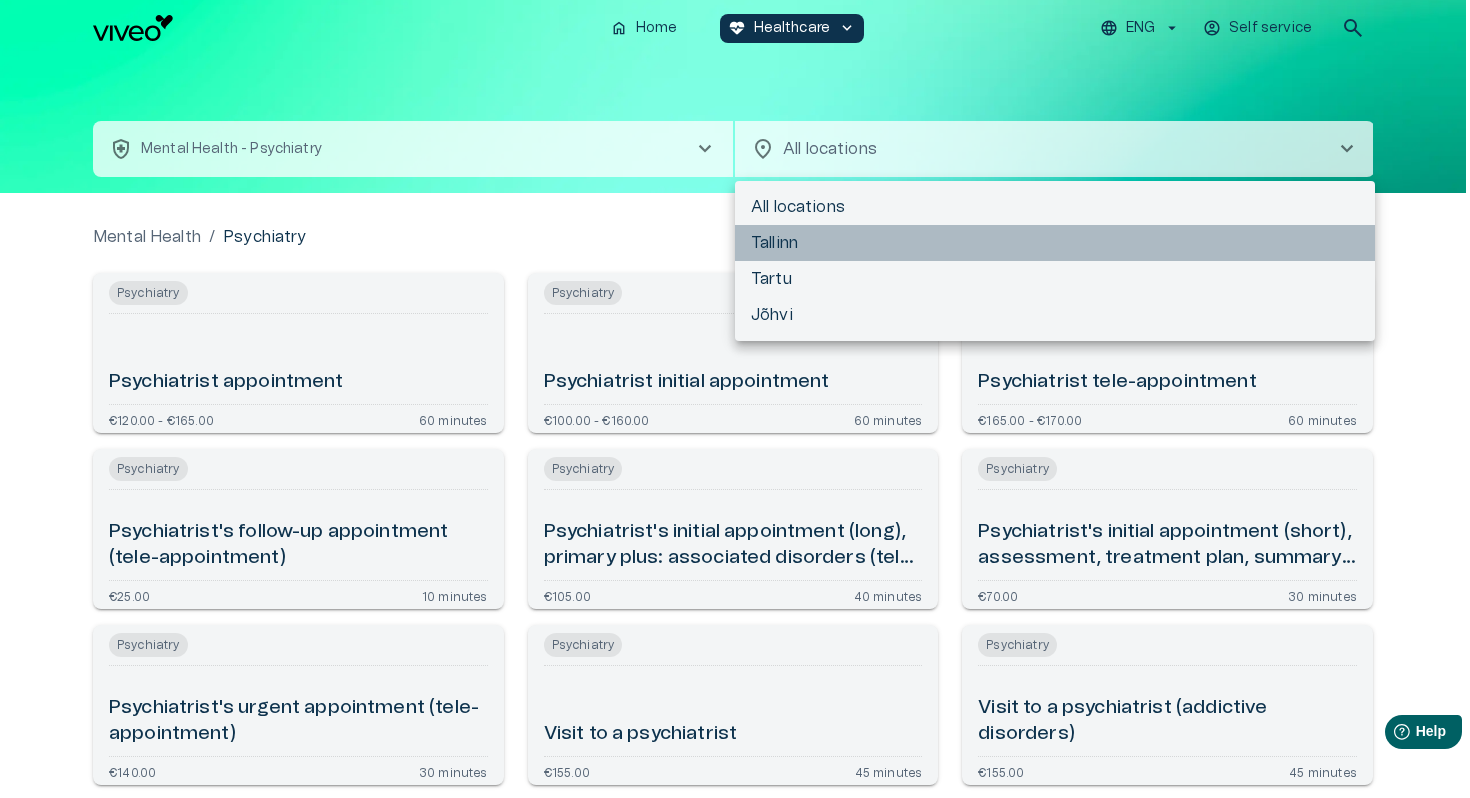 click on "Tallinn" at bounding box center (1055, 243) 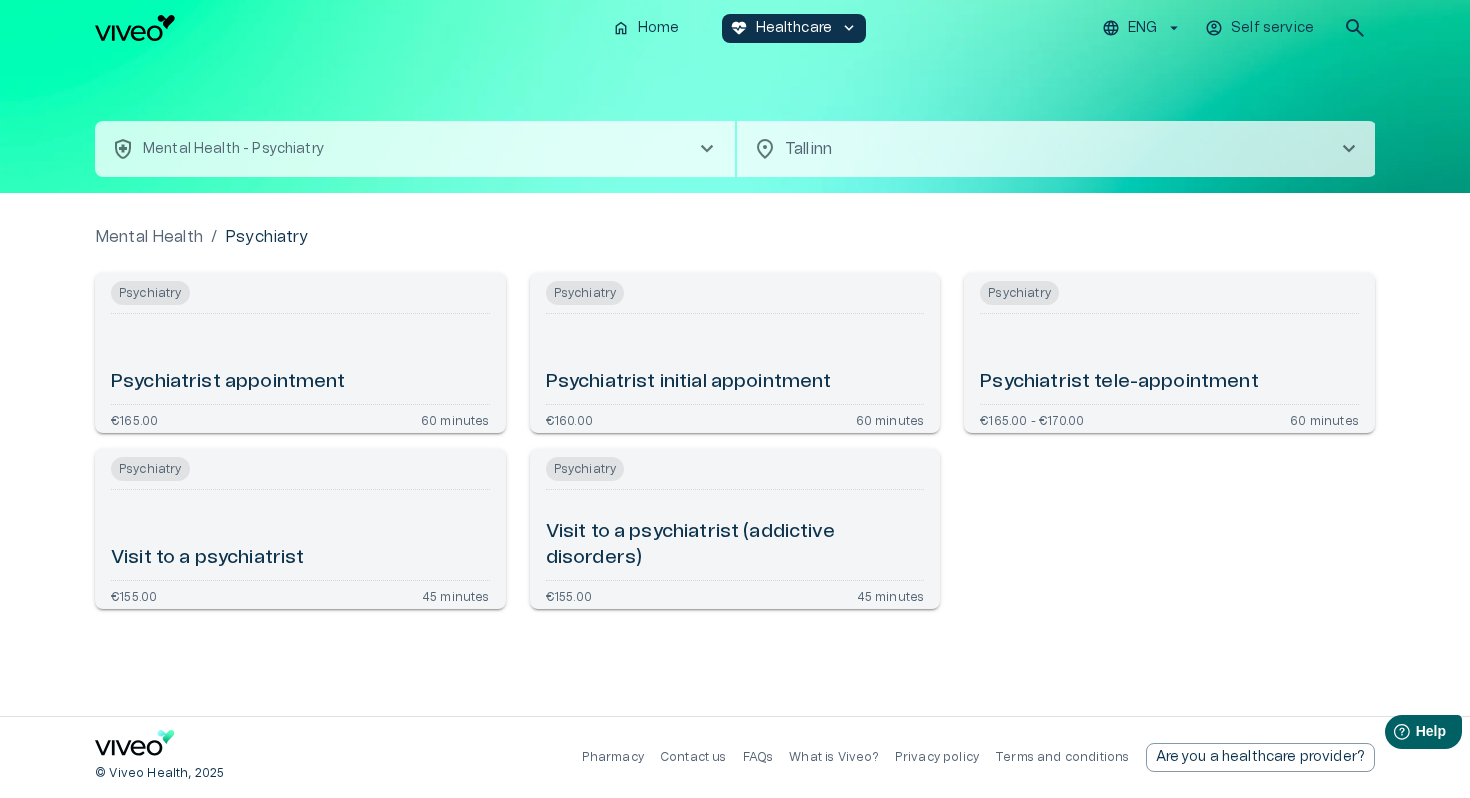 click on "Visit to a psychiatrist" at bounding box center [300, 535] 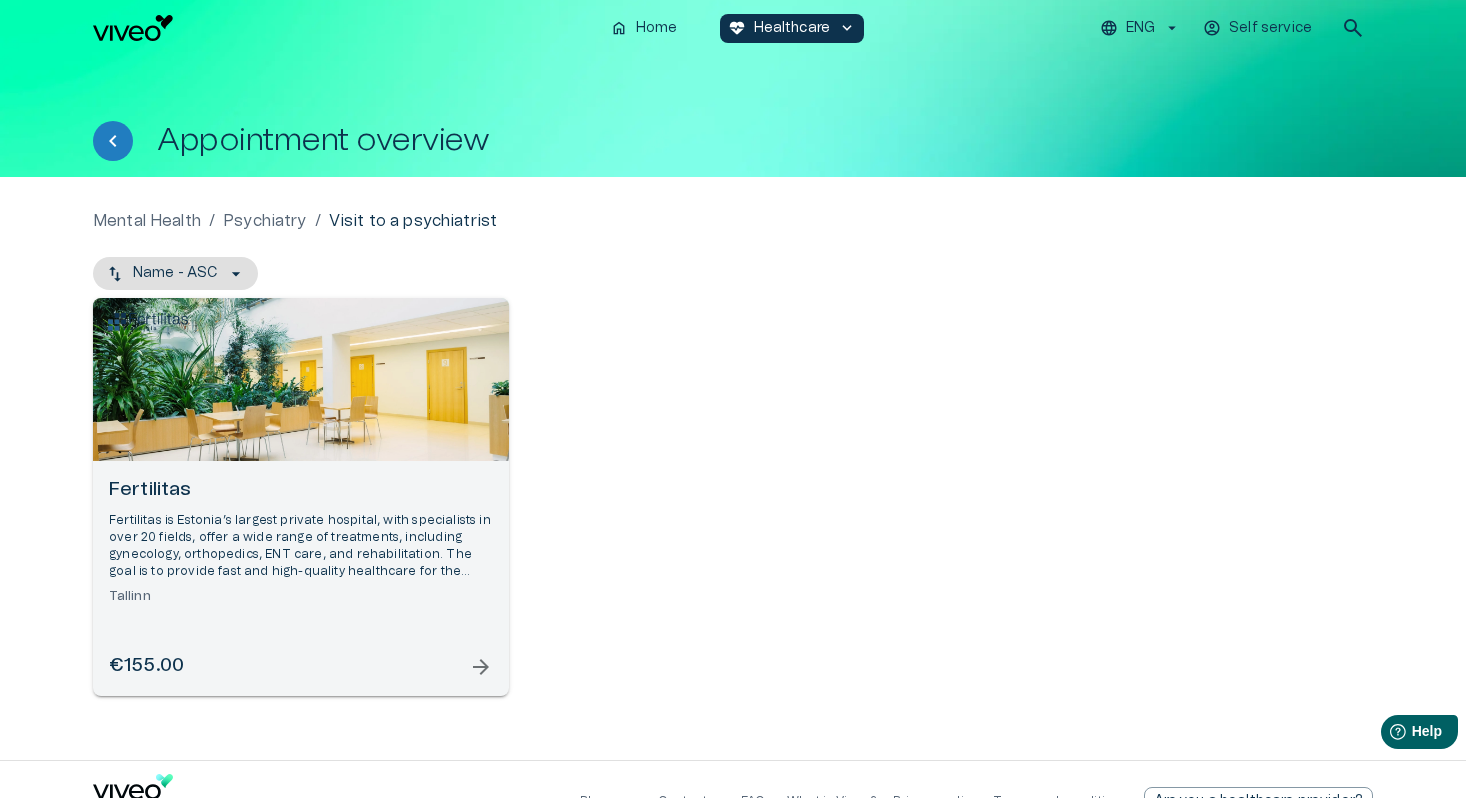 click at bounding box center (301, 379) 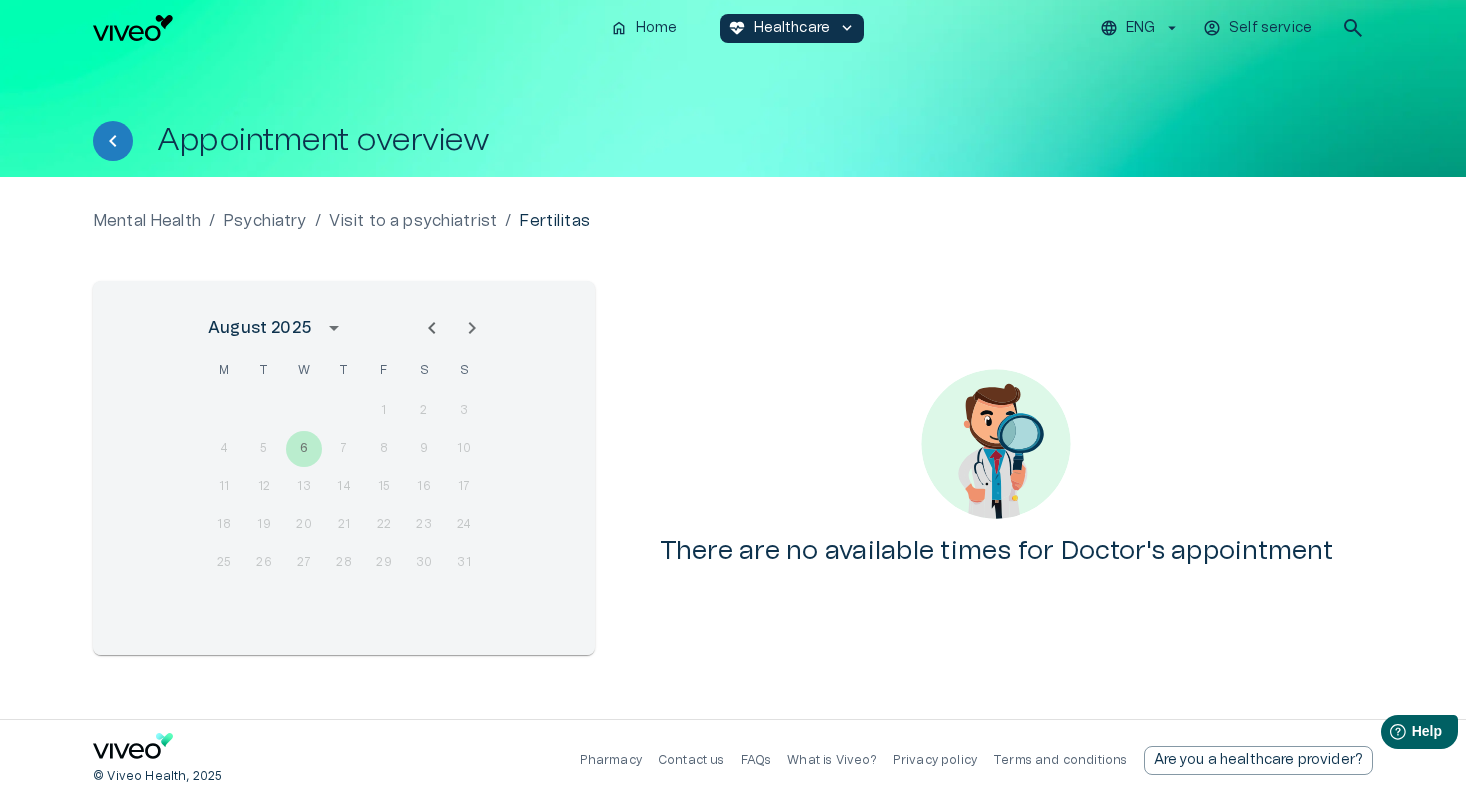 click 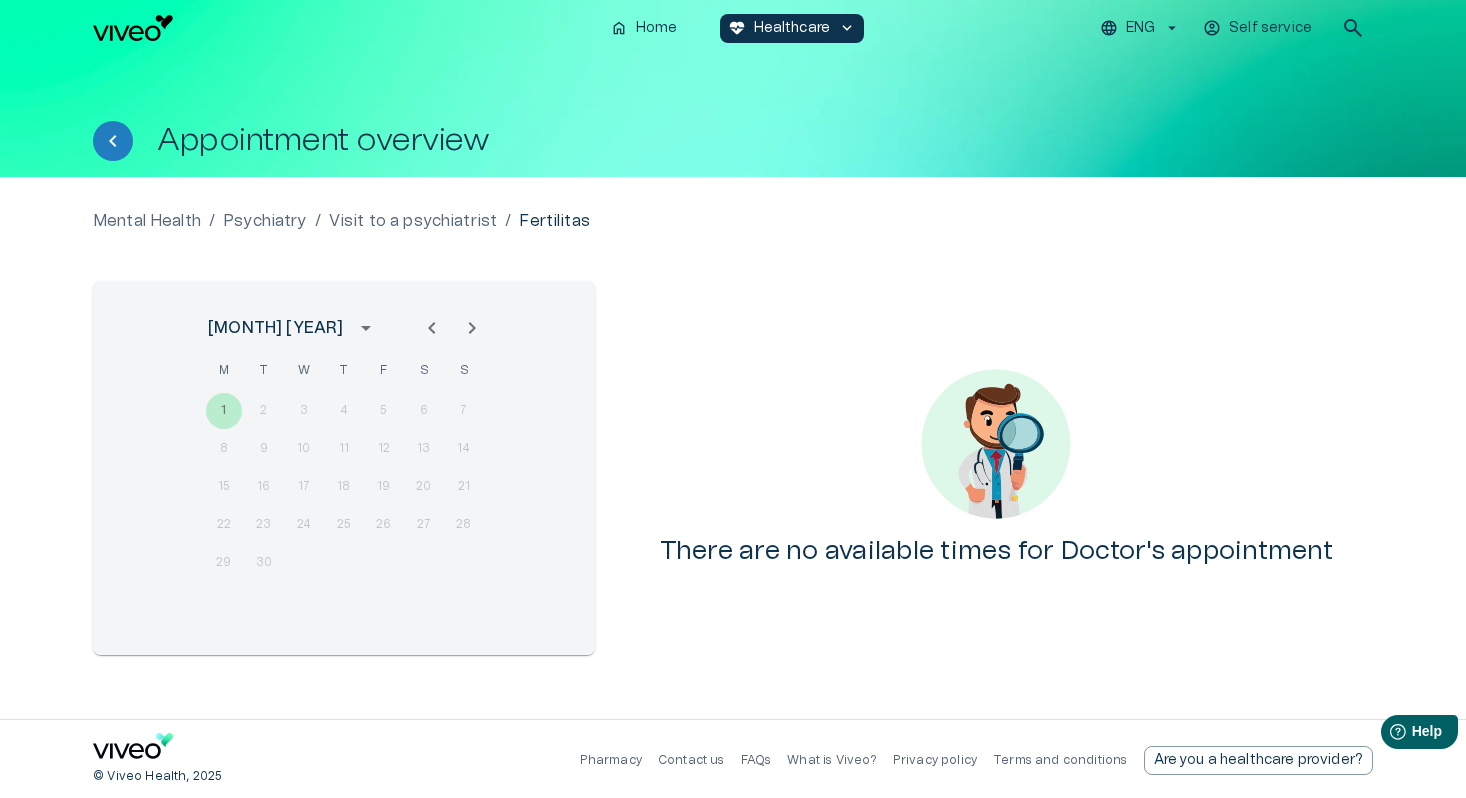 click 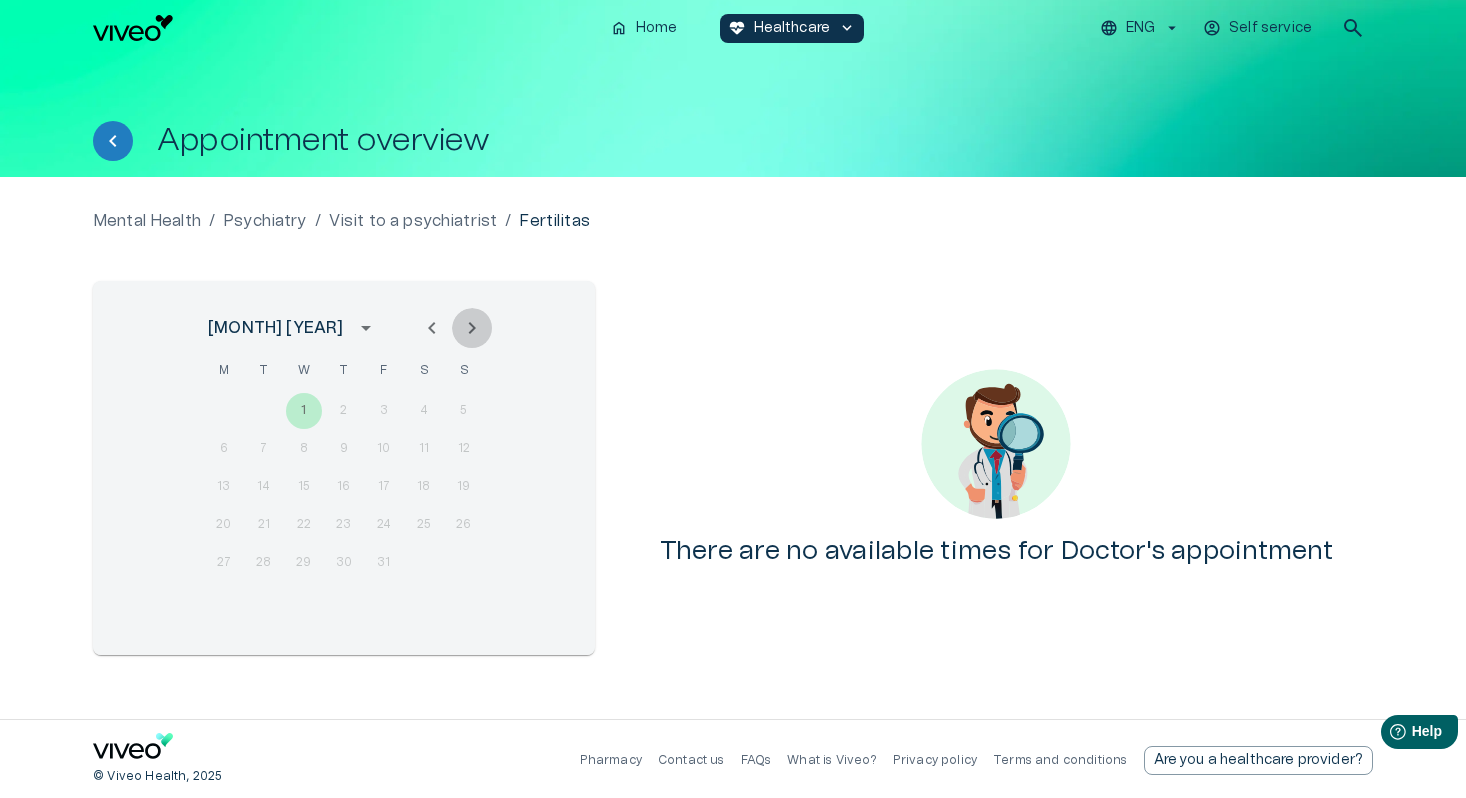 click 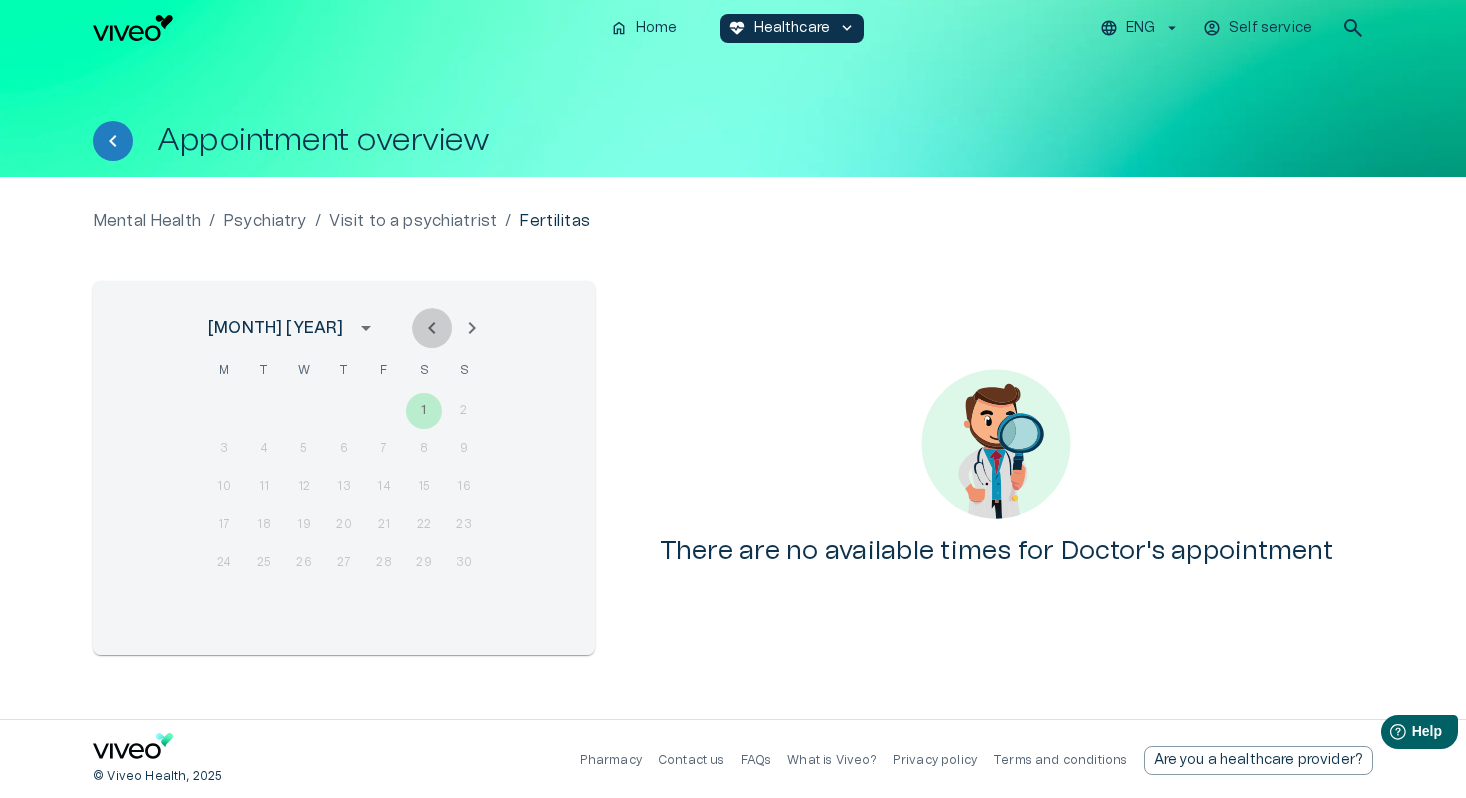 click 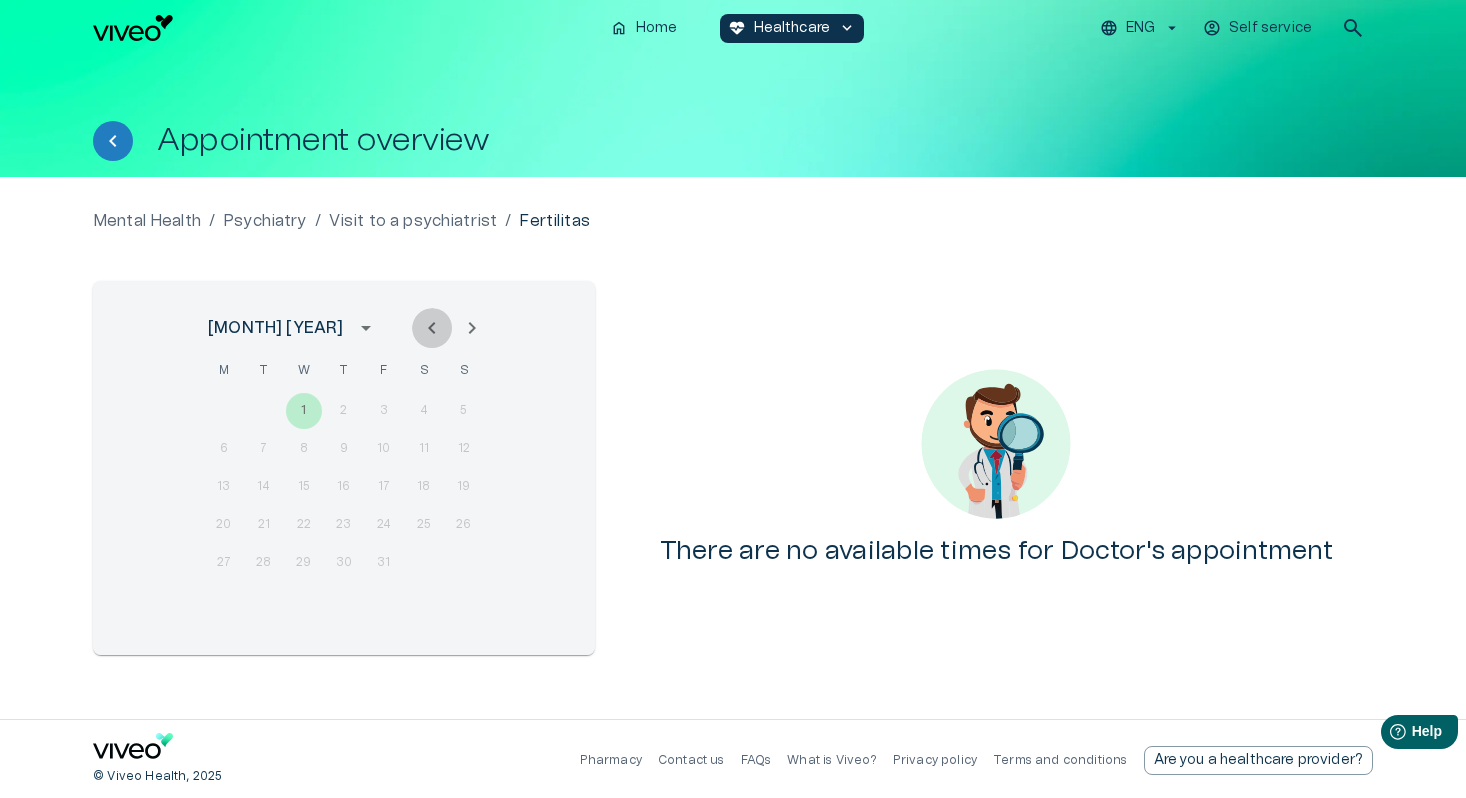 click 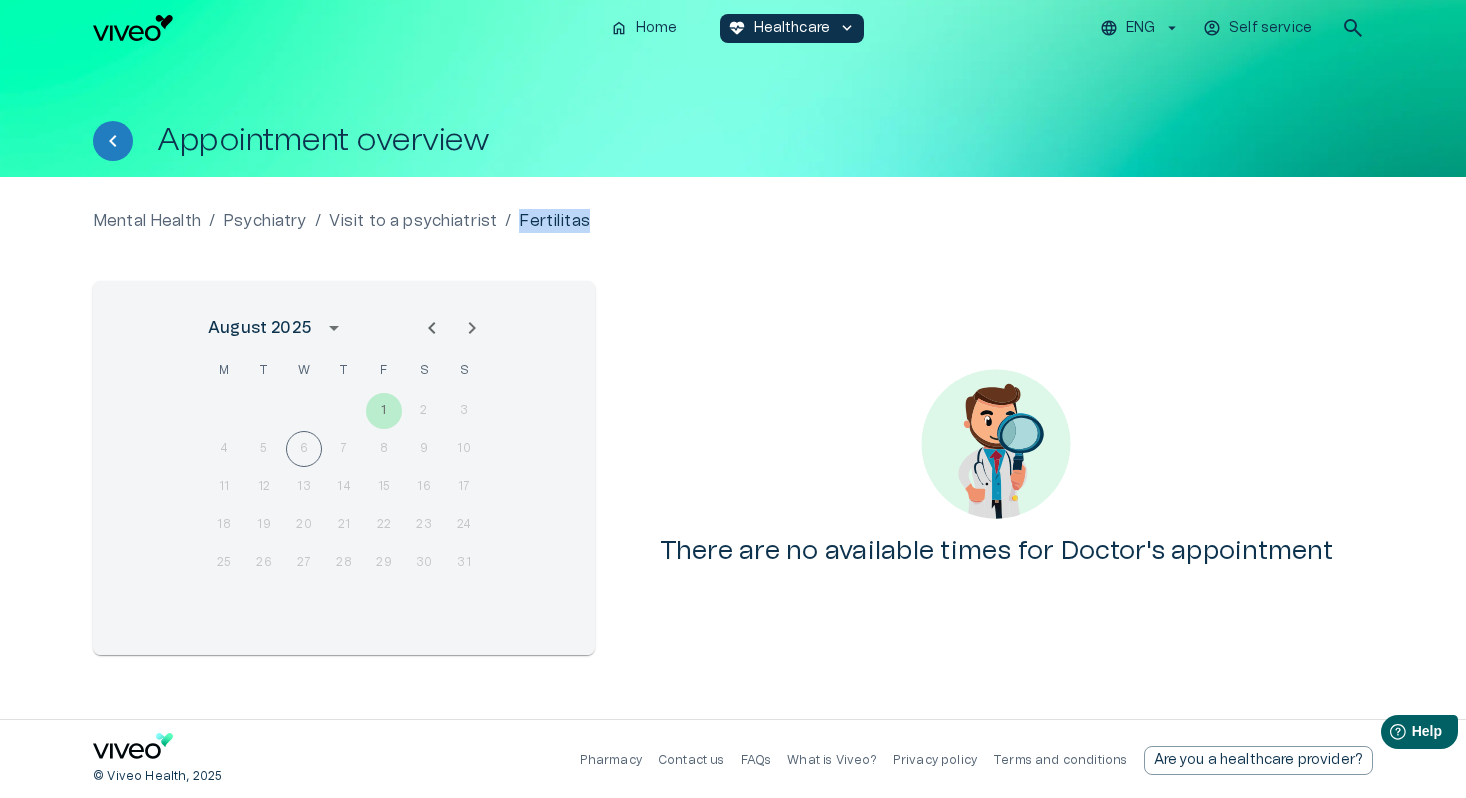 drag, startPoint x: 608, startPoint y: 221, endPoint x: 501, endPoint y: 221, distance: 107 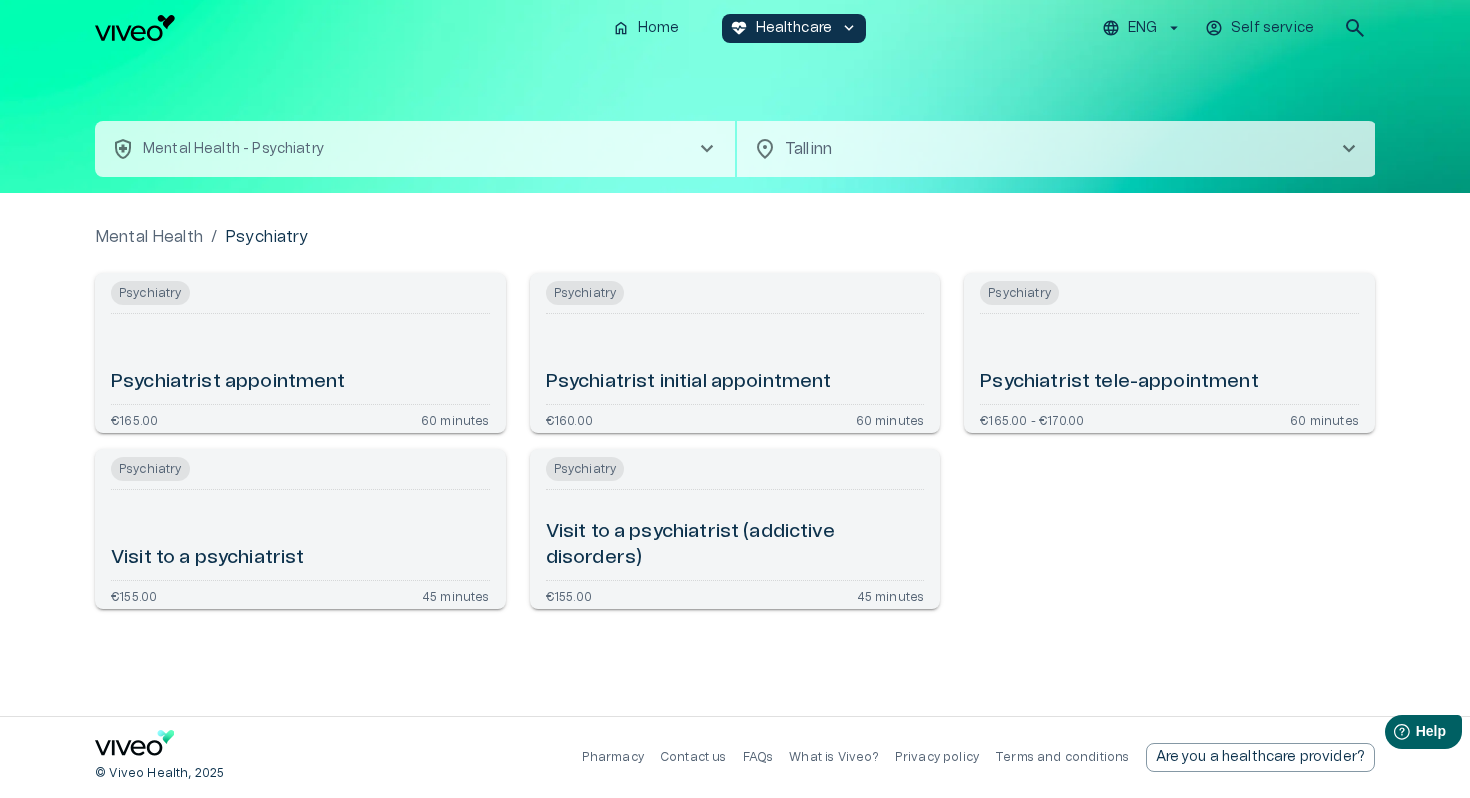 click at bounding box center (1169, 313) 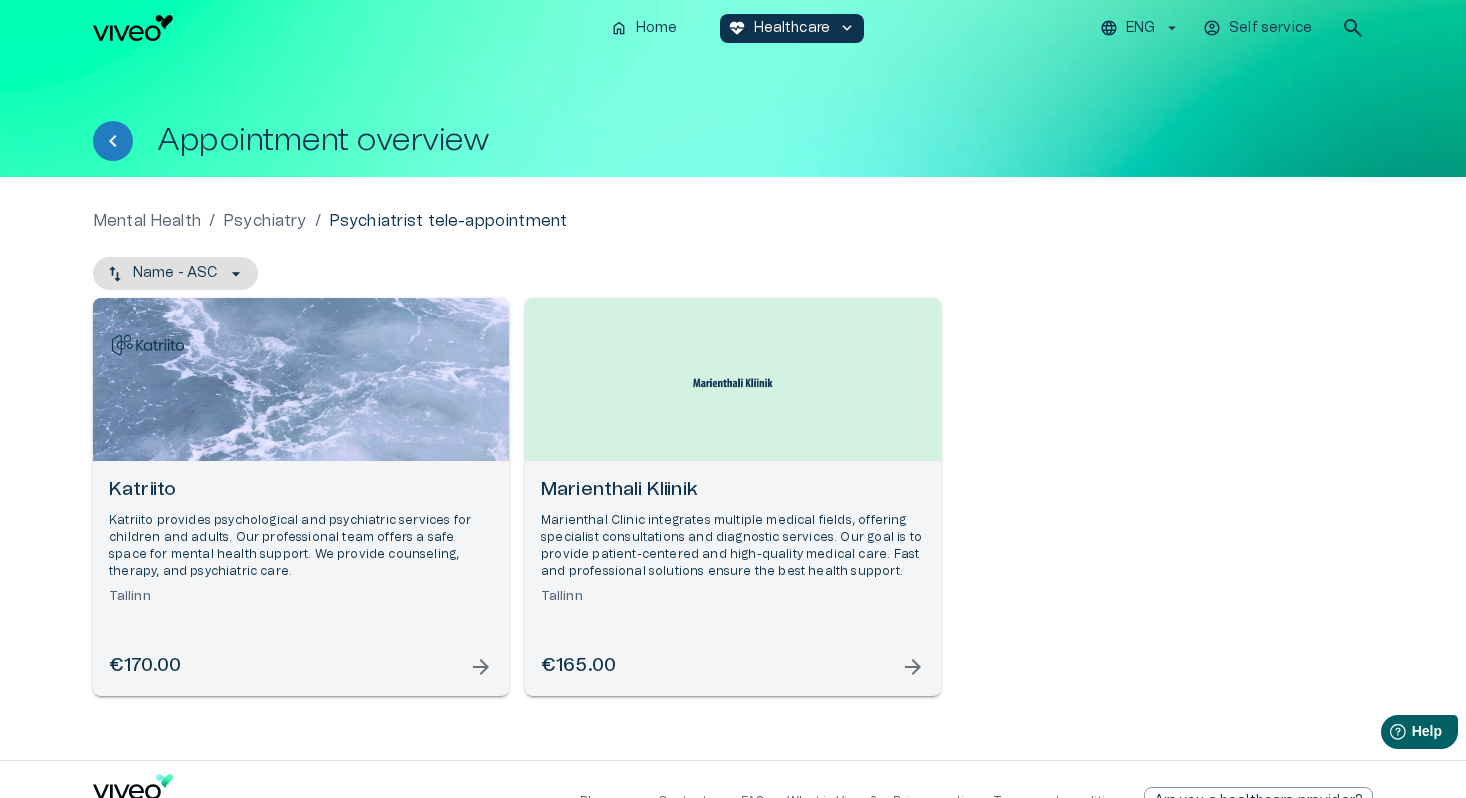 click on "Katriito provides psychological and psychiatric services for children and adults. Our professional team offers a safe space for mental health support. We provide counseling, therapy, and psychiatric care." at bounding box center [301, 546] 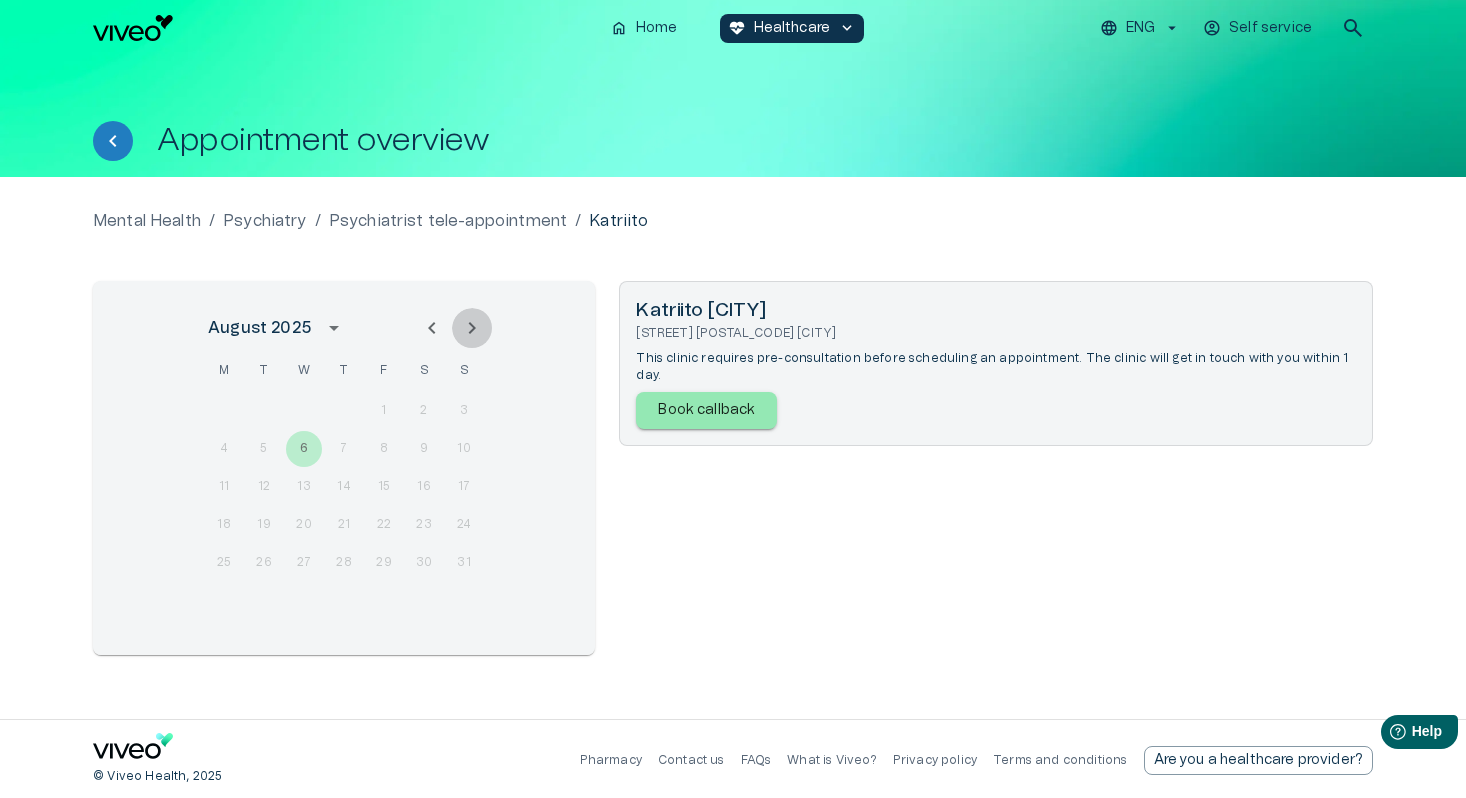 click 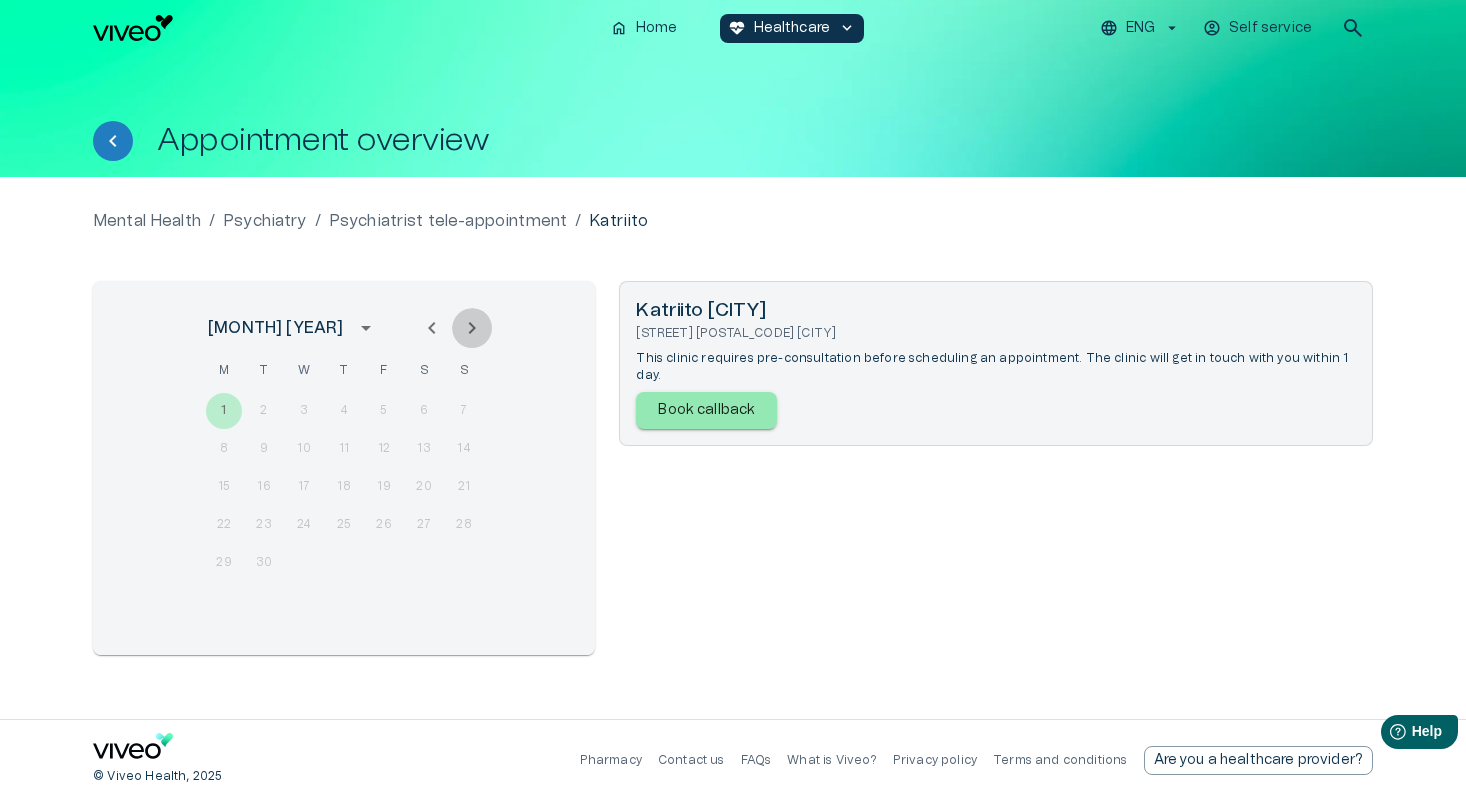 click 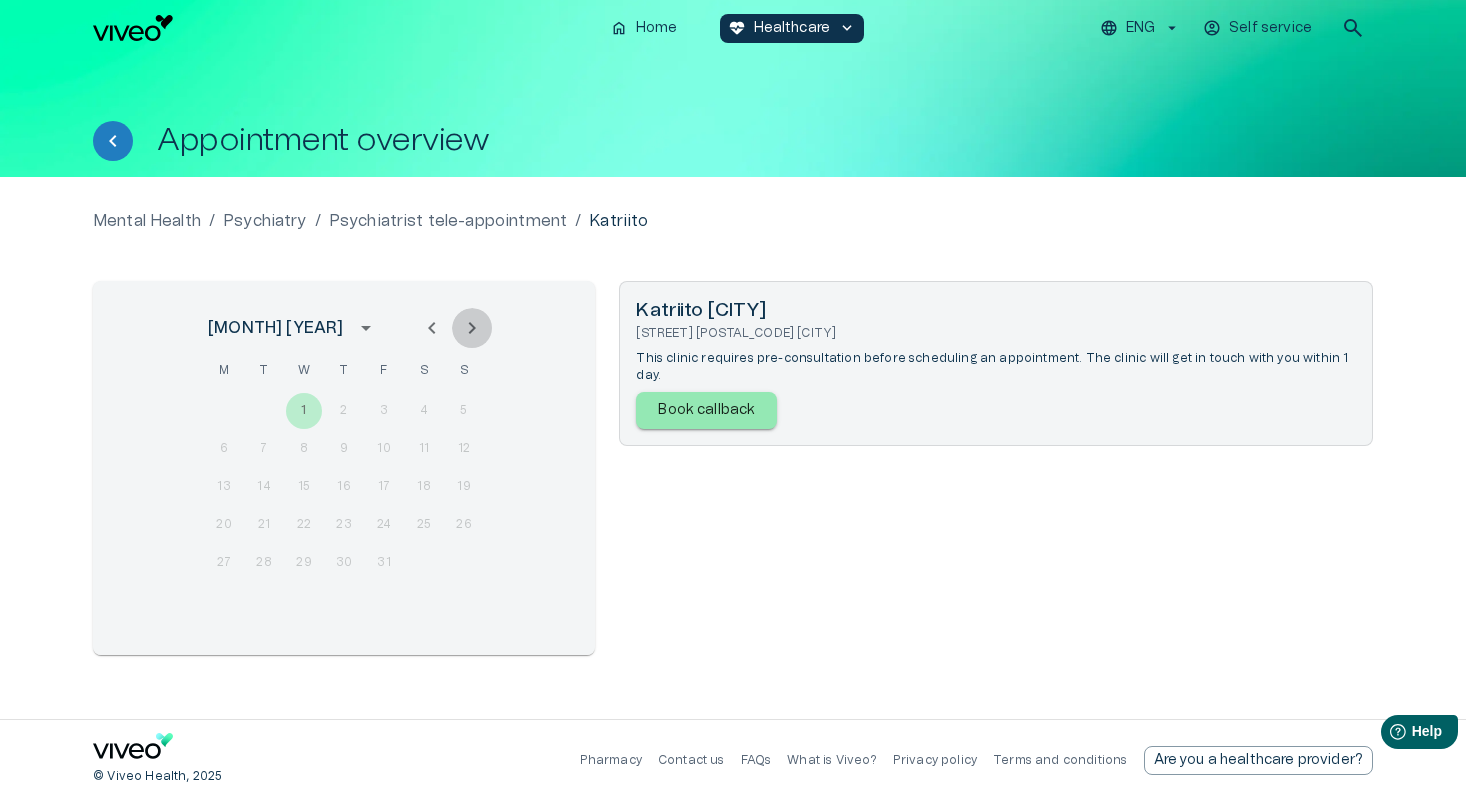 click 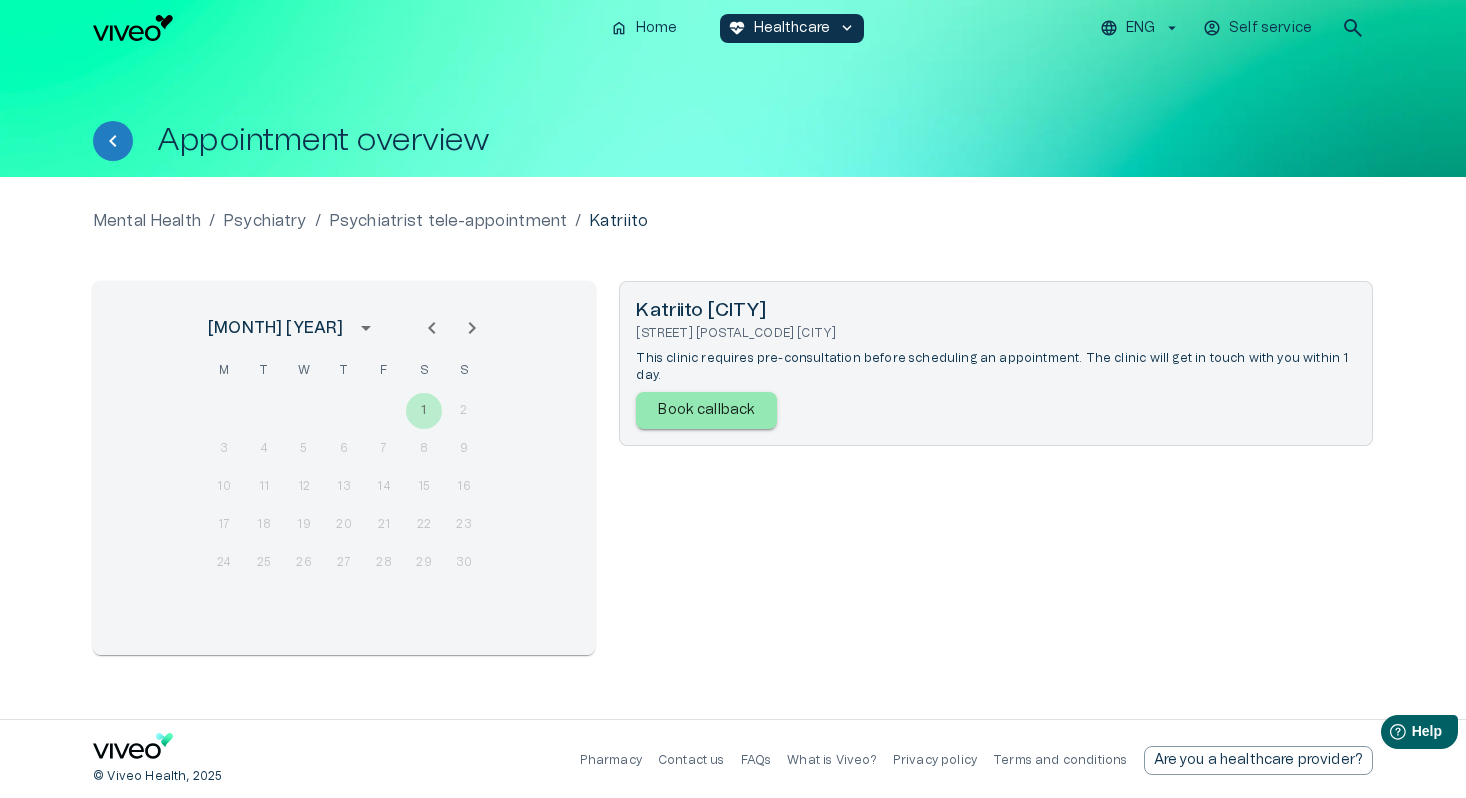 drag, startPoint x: 810, startPoint y: 299, endPoint x: 634, endPoint y: 306, distance: 176.13914 